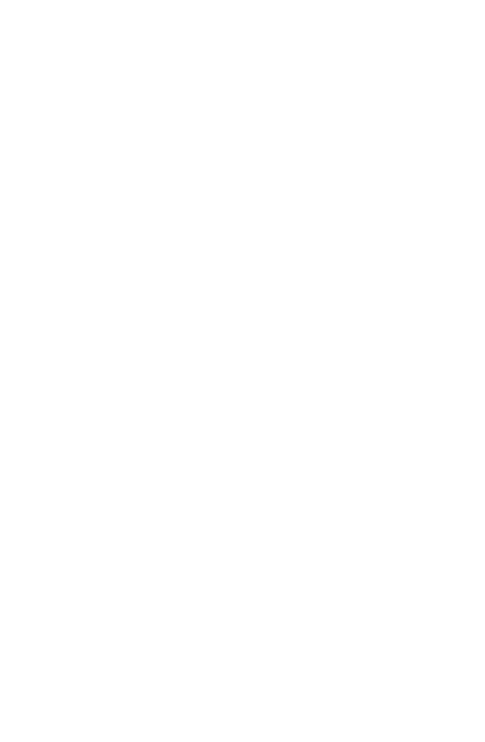 scroll, scrollTop: 0, scrollLeft: 0, axis: both 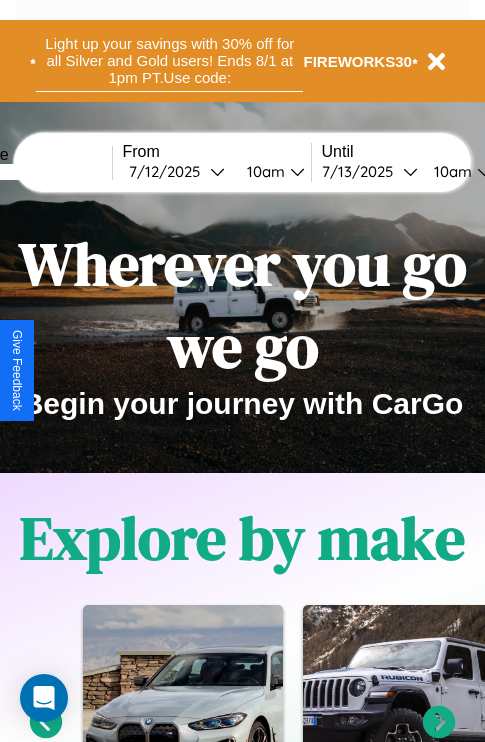 click on "Light up your savings with 30% off for all Silver and Gold users! Ends 8/1 at 1pm PT.  Use code:" at bounding box center [169, 61] 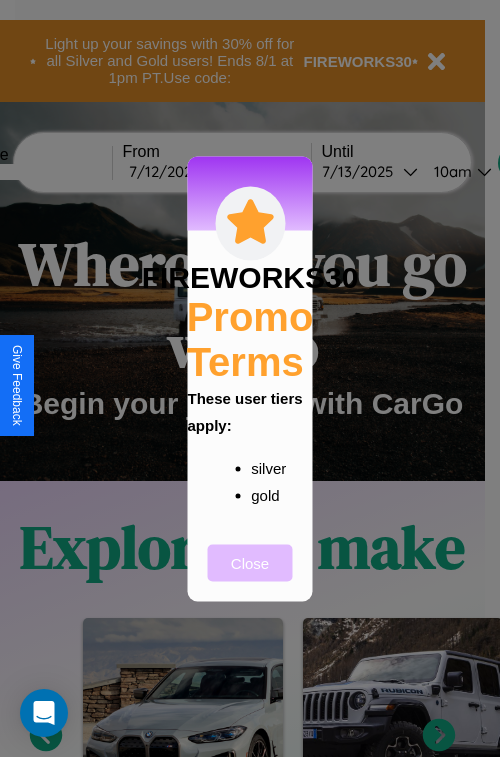 click on "Close" at bounding box center (250, 562) 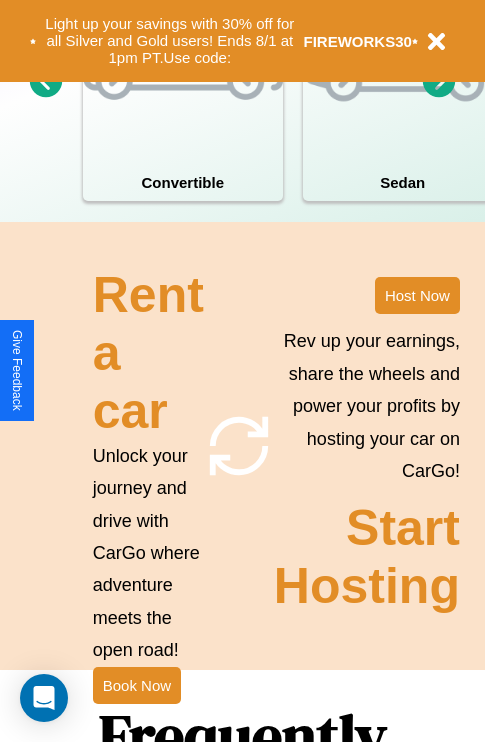 scroll, scrollTop: 2423, scrollLeft: 0, axis: vertical 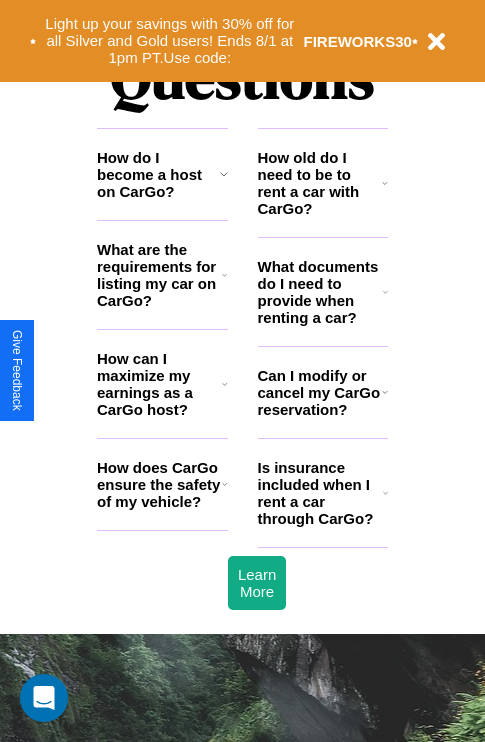 click 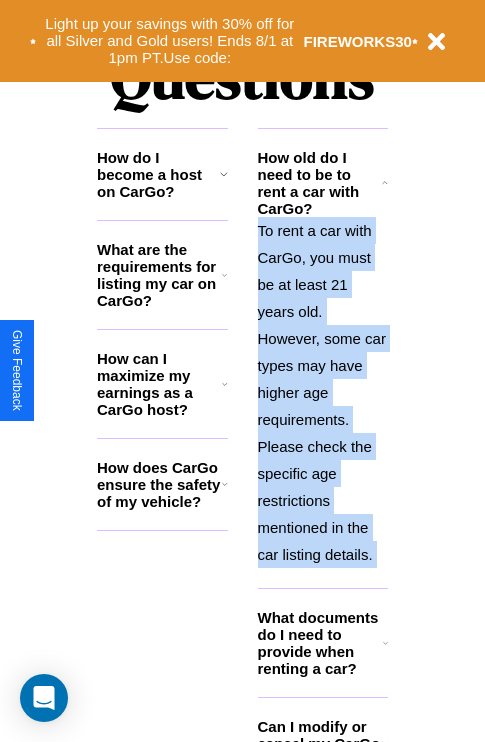 scroll, scrollTop: 2465, scrollLeft: 0, axis: vertical 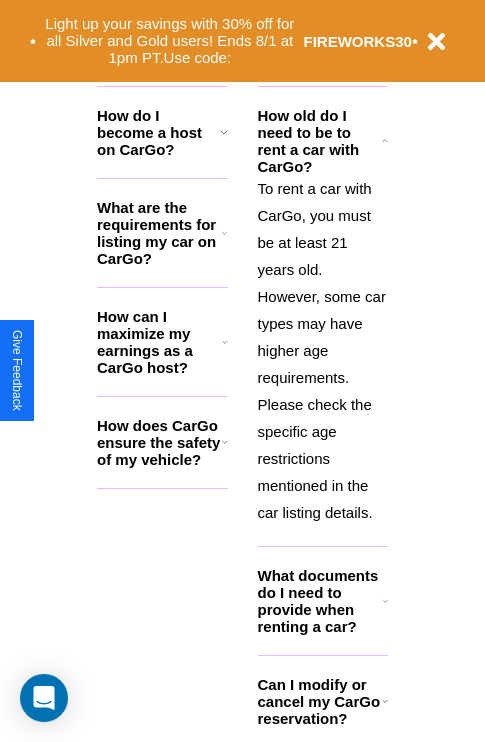 click 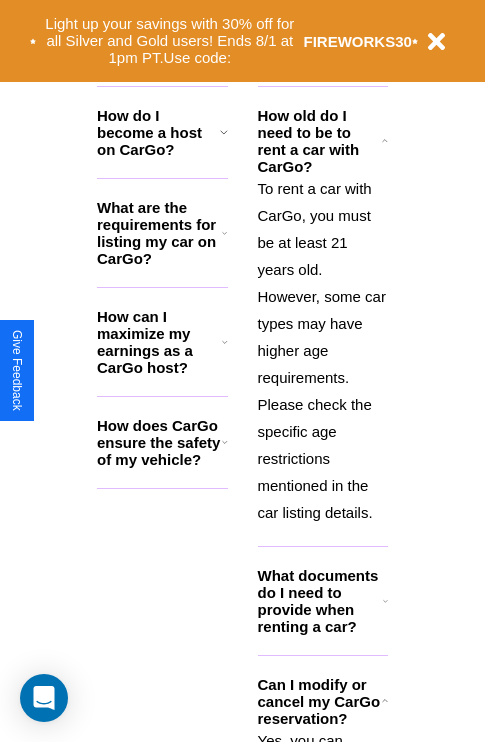click 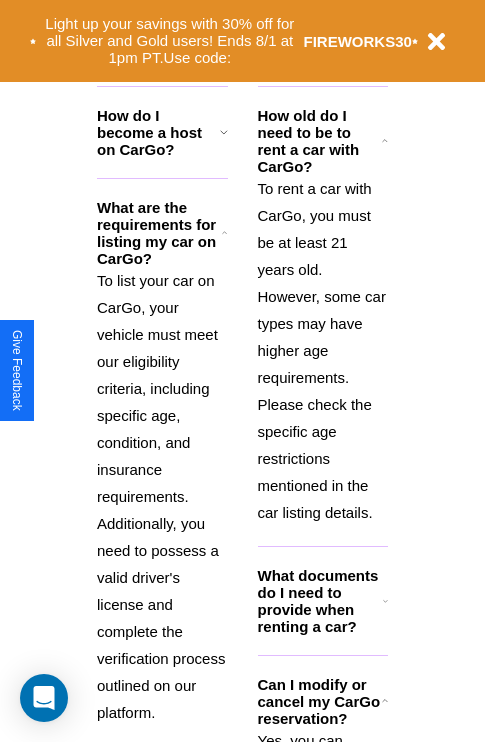 click on "How do I become a host on CarGo?" at bounding box center (158, 132) 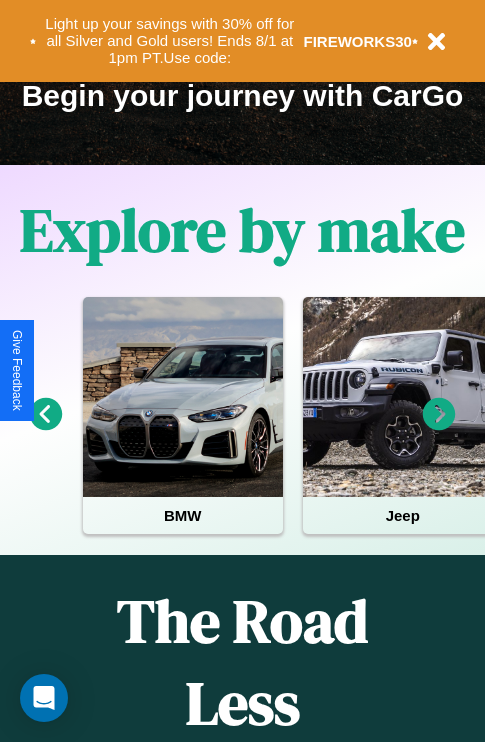 click 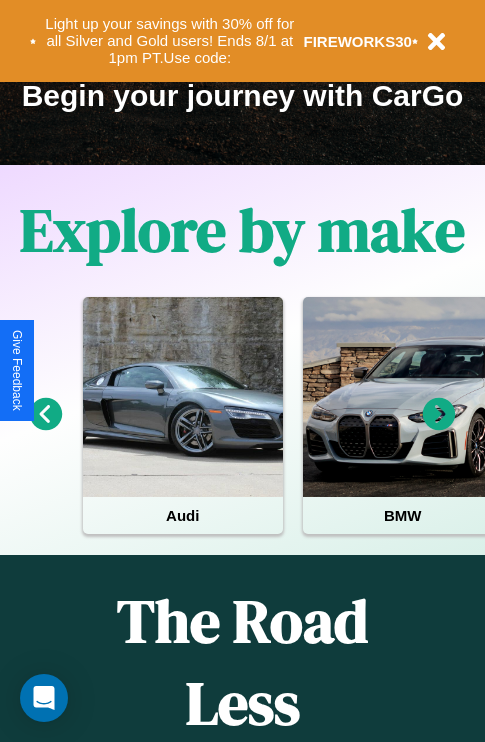 click 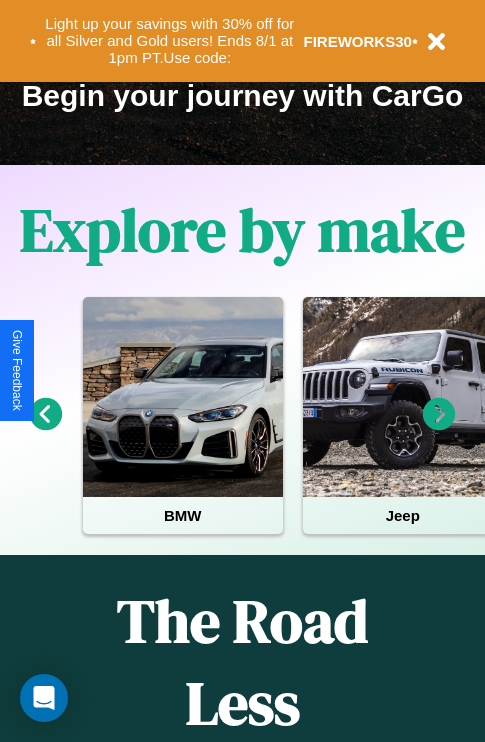click 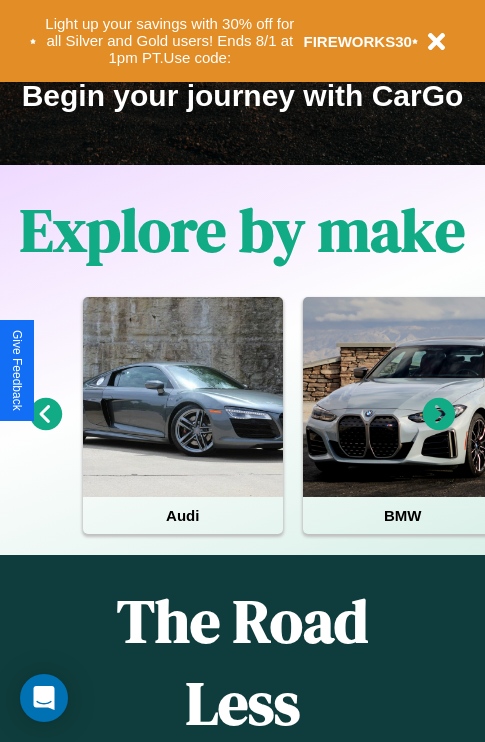 click 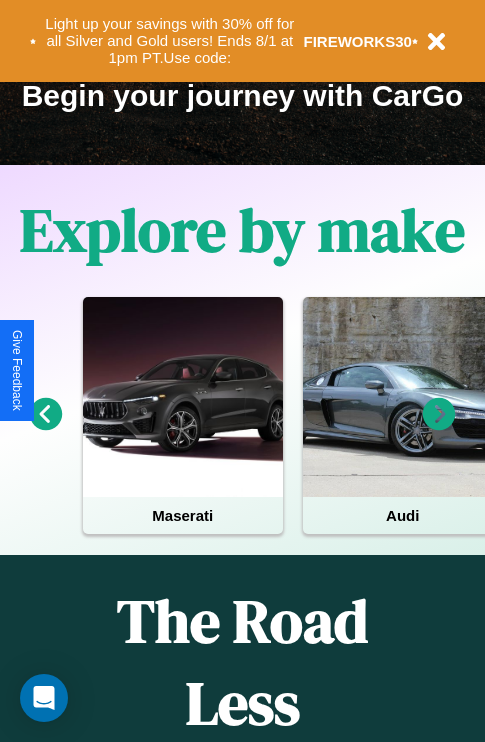 click 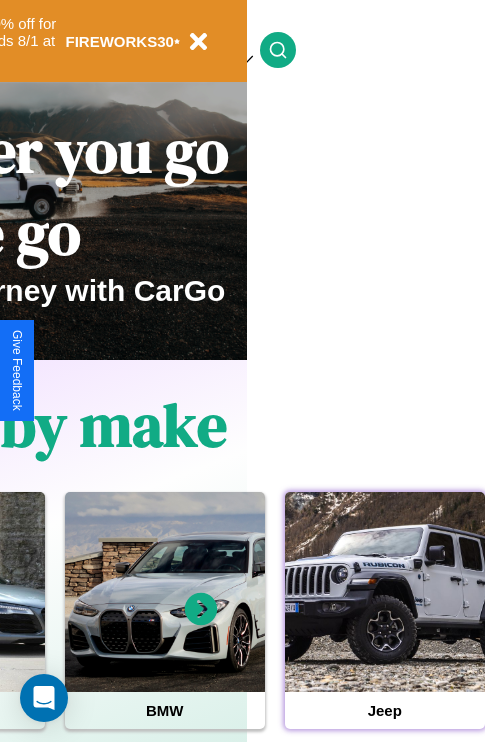 click at bounding box center [385, 592] 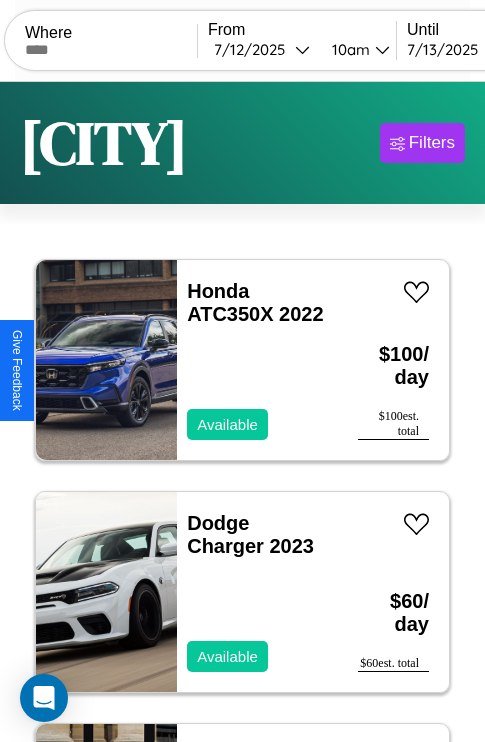 scroll, scrollTop: 95, scrollLeft: 0, axis: vertical 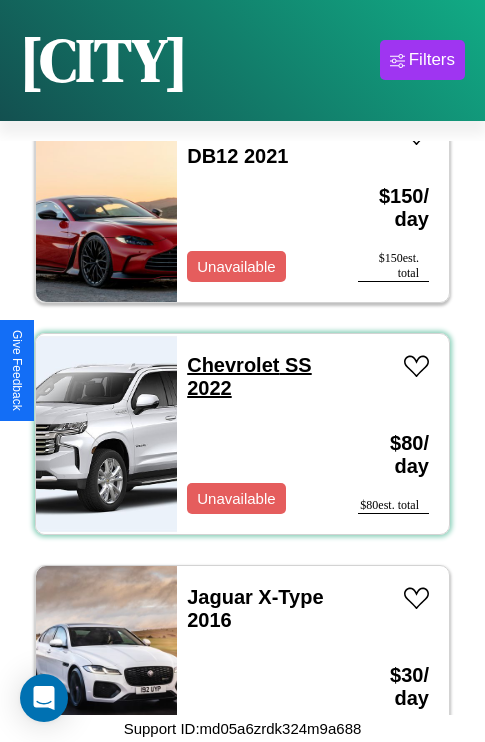 click on "Chevrolet   SS   2022" at bounding box center [249, 376] 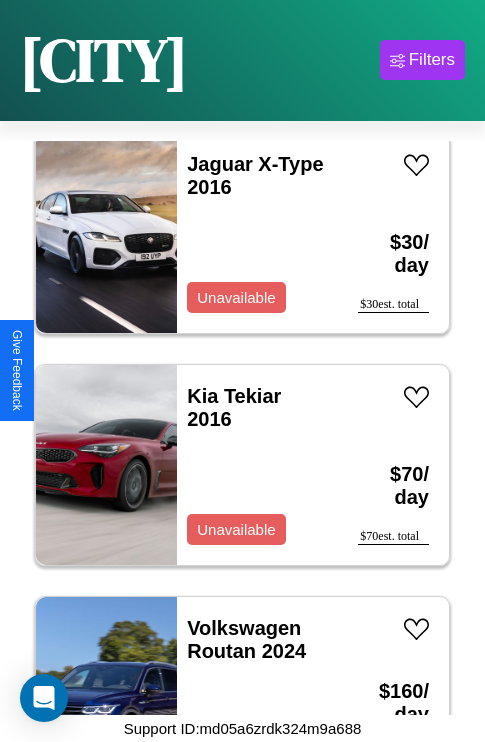 scroll, scrollTop: 12371, scrollLeft: 0, axis: vertical 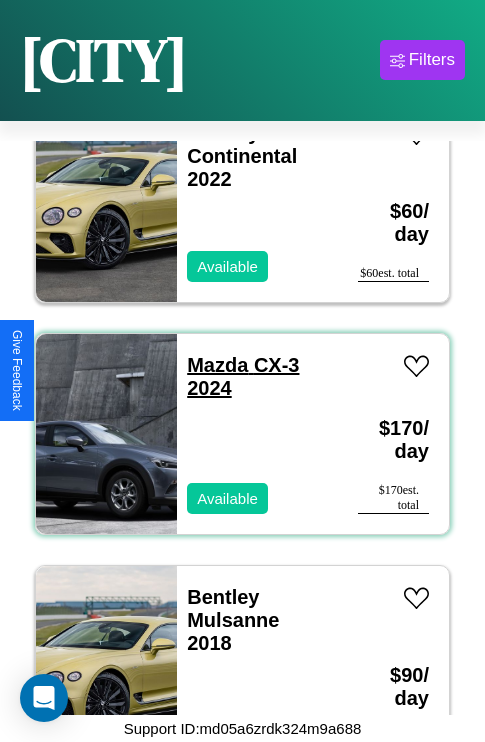 click on "Mazda   CX-3   2024" at bounding box center (243, 376) 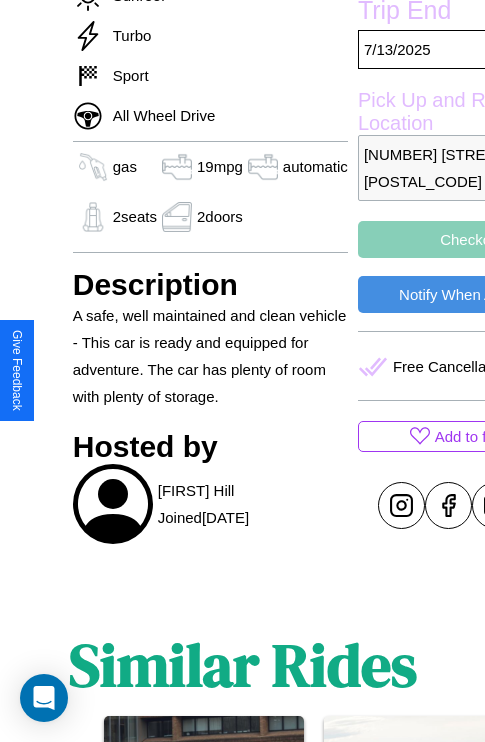 scroll, scrollTop: 817, scrollLeft: 0, axis: vertical 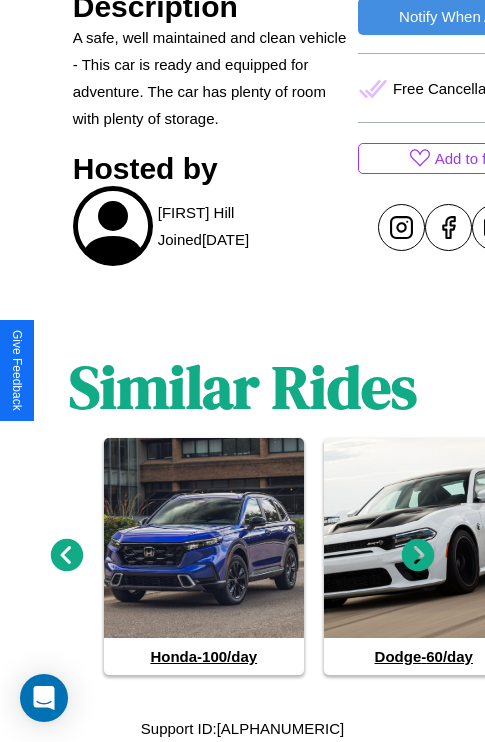 click 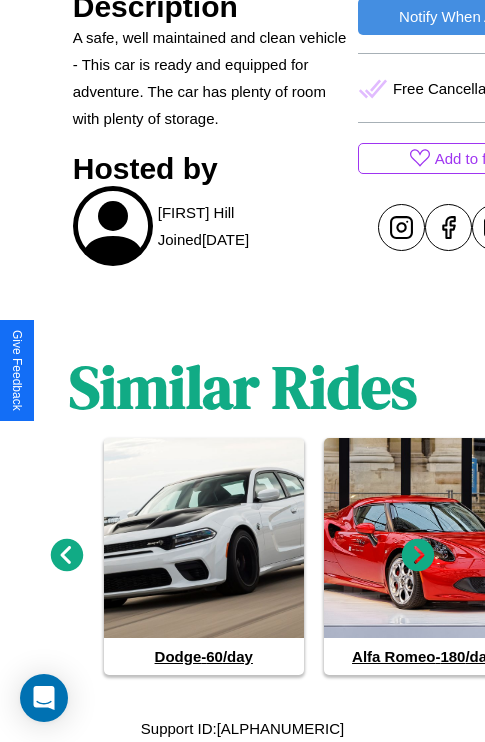 click 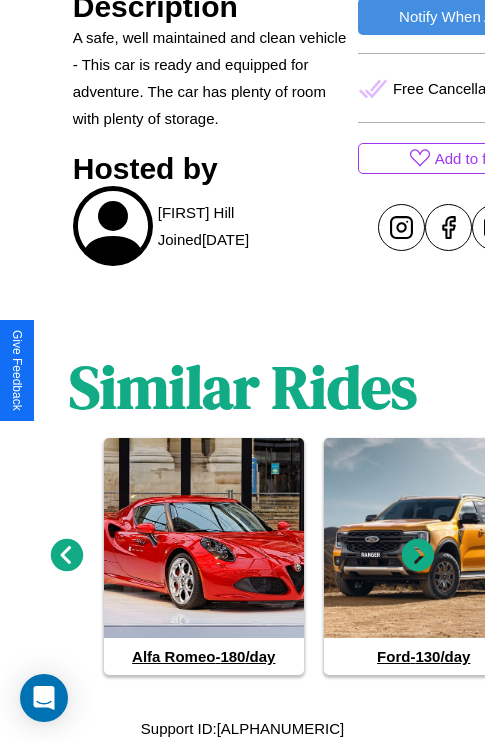 click 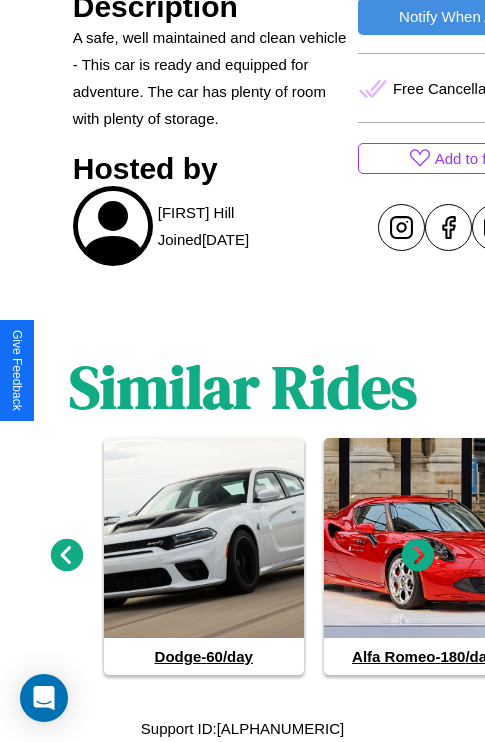 click 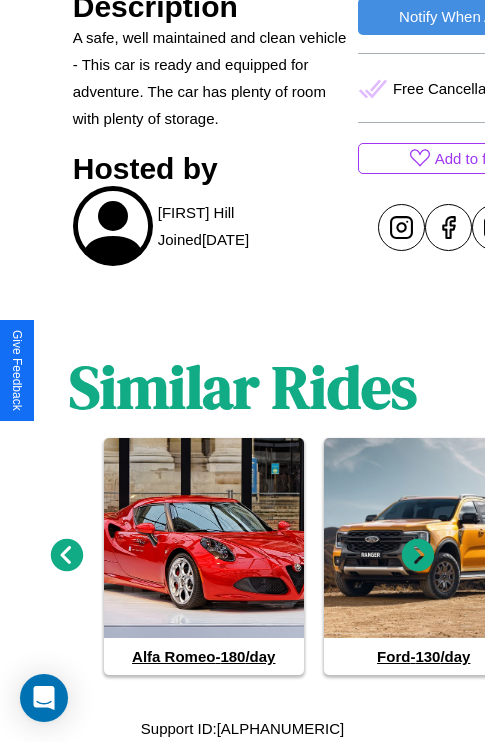 click 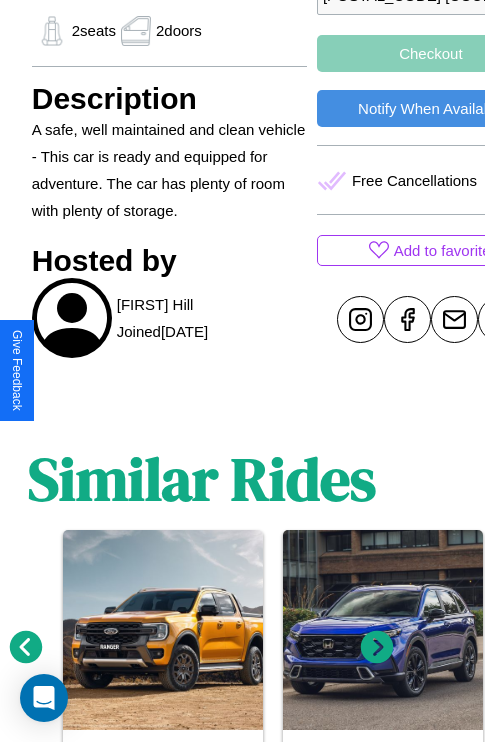 scroll, scrollTop: 673, scrollLeft: 64, axis: both 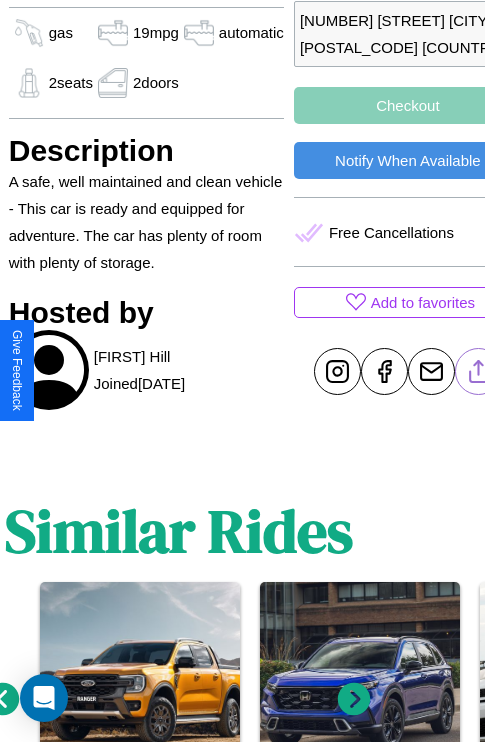 click 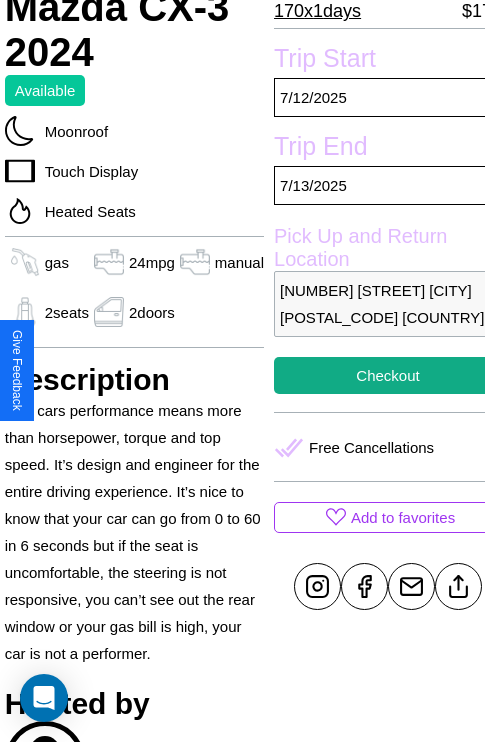 scroll, scrollTop: 497, scrollLeft: 68, axis: both 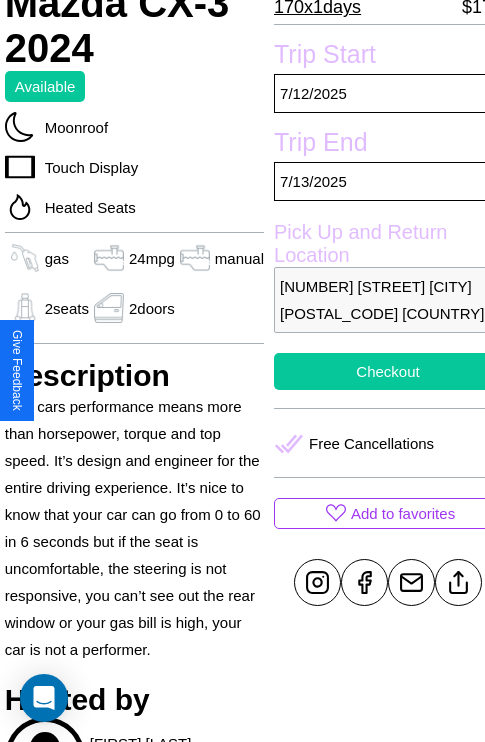 click on "Checkout" at bounding box center (388, 371) 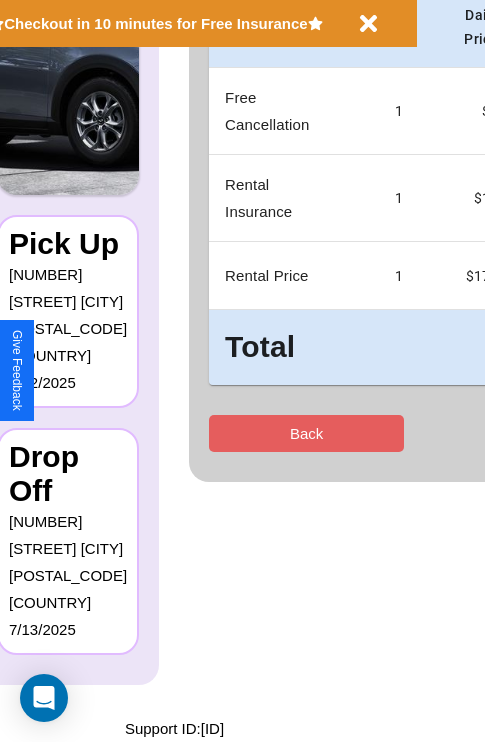 scroll, scrollTop: 0, scrollLeft: 0, axis: both 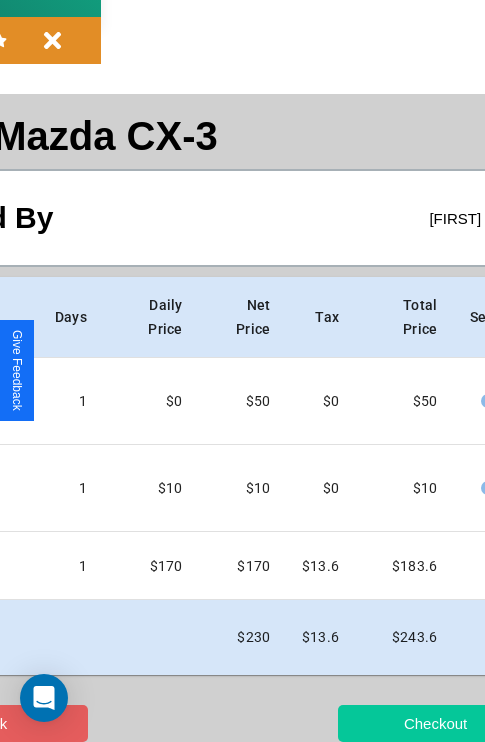 click on "Checkout" at bounding box center [435, 723] 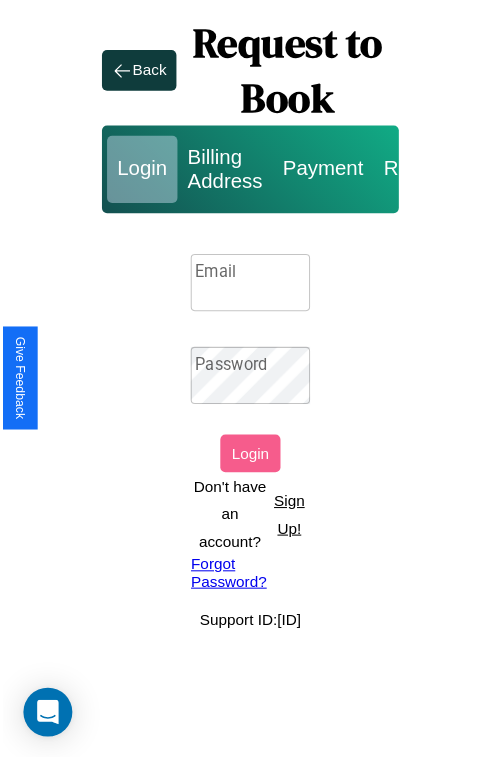 scroll, scrollTop: 0, scrollLeft: 0, axis: both 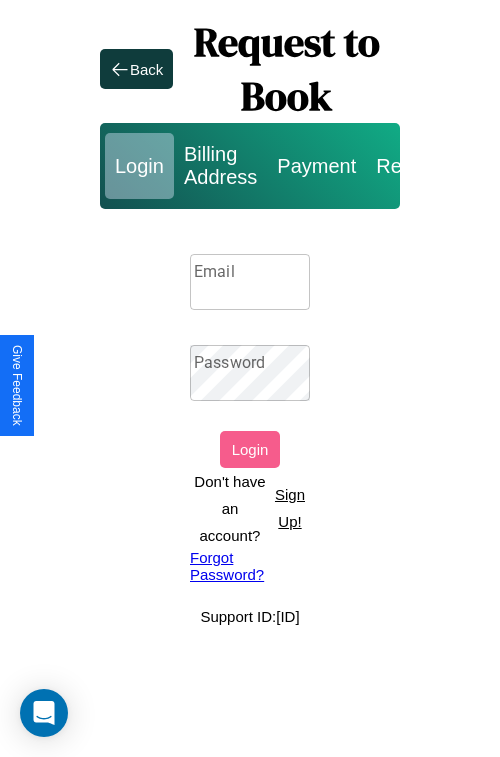 click on "Email" at bounding box center [250, 282] 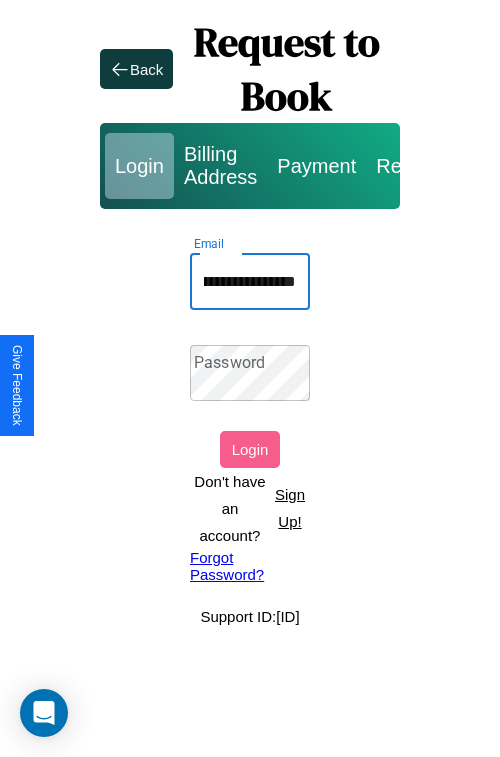 scroll, scrollTop: 0, scrollLeft: 89, axis: horizontal 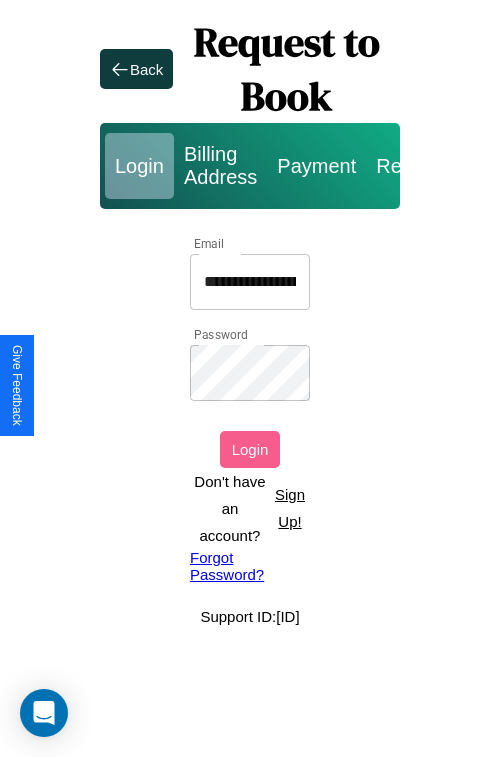 click on "Login" at bounding box center (250, 449) 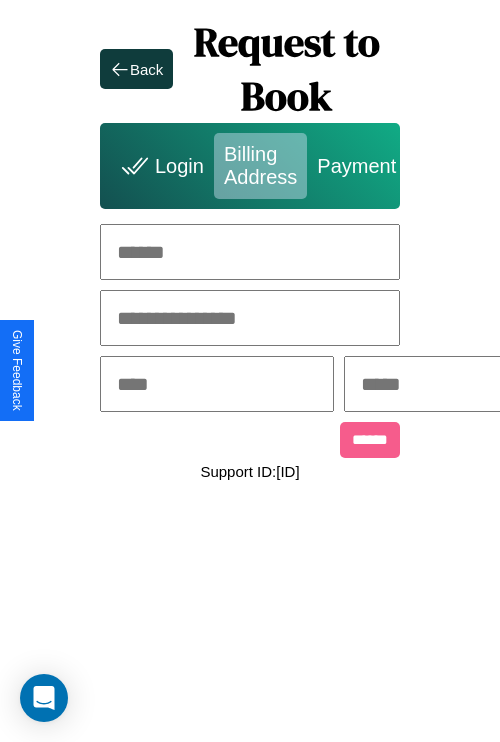 click at bounding box center [250, 252] 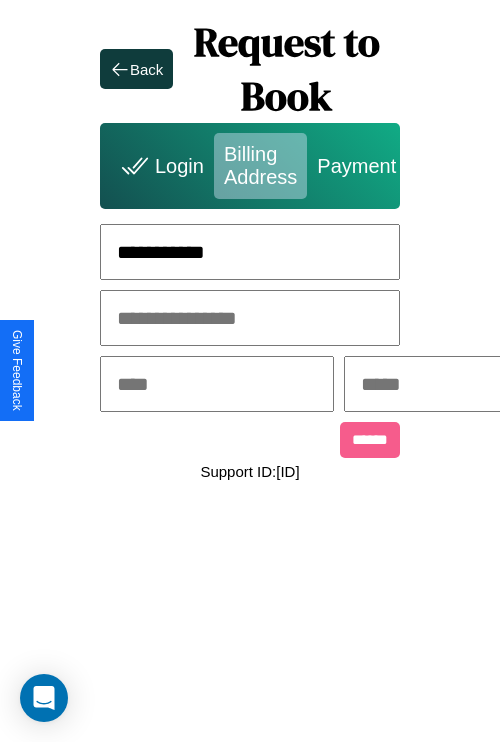 type on "**********" 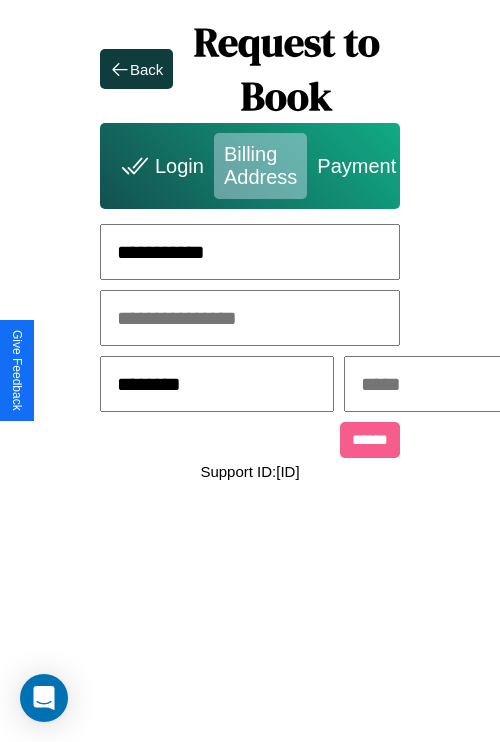 type on "********" 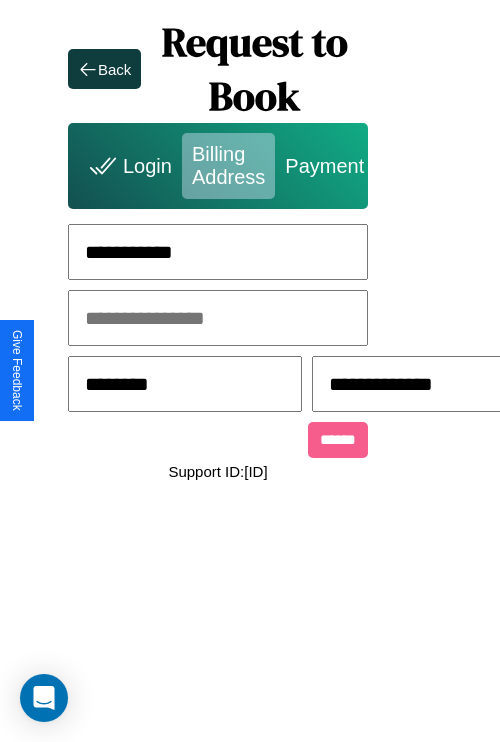 scroll, scrollTop: 0, scrollLeft: 517, axis: horizontal 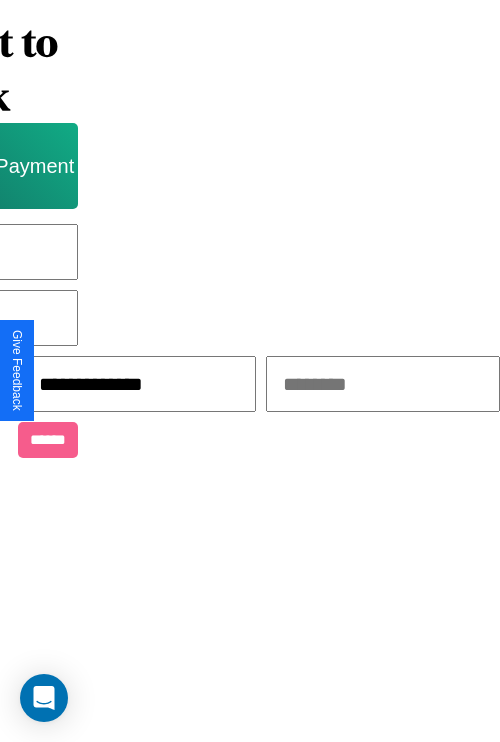 type on "**********" 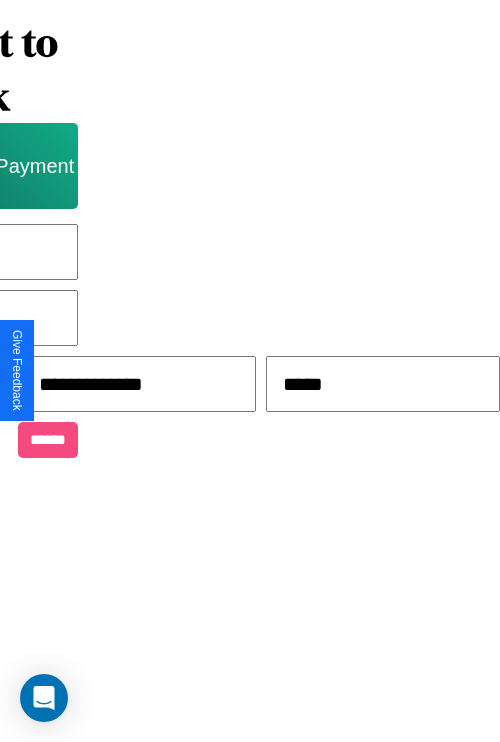 type on "*****" 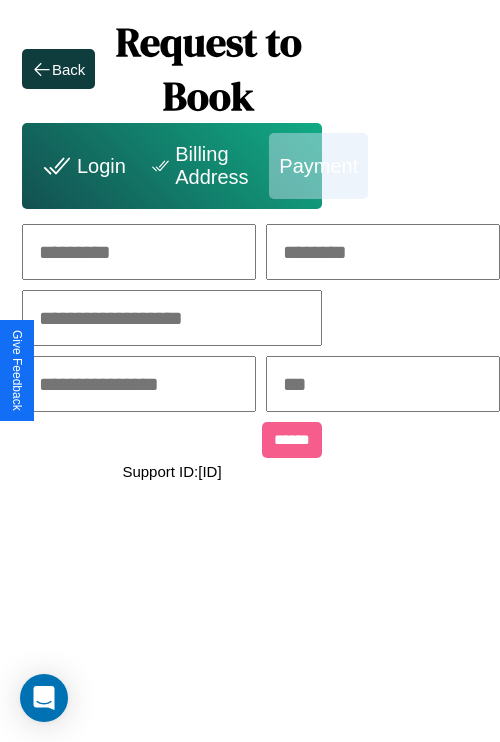 click at bounding box center [139, 252] 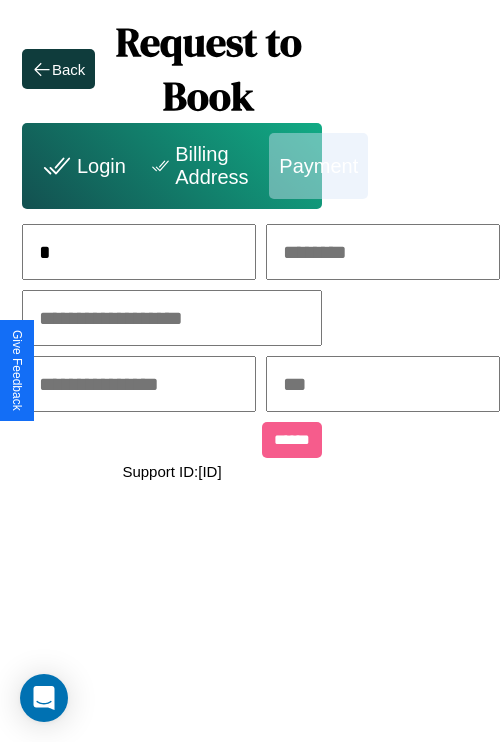 scroll, scrollTop: 0, scrollLeft: 127, axis: horizontal 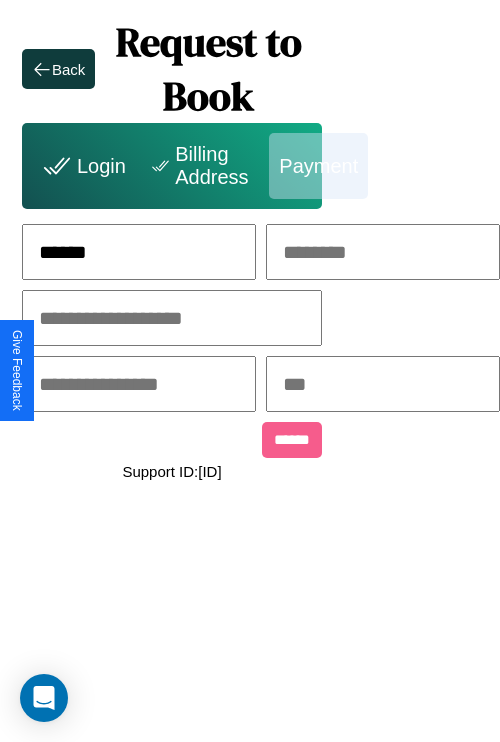 type on "******" 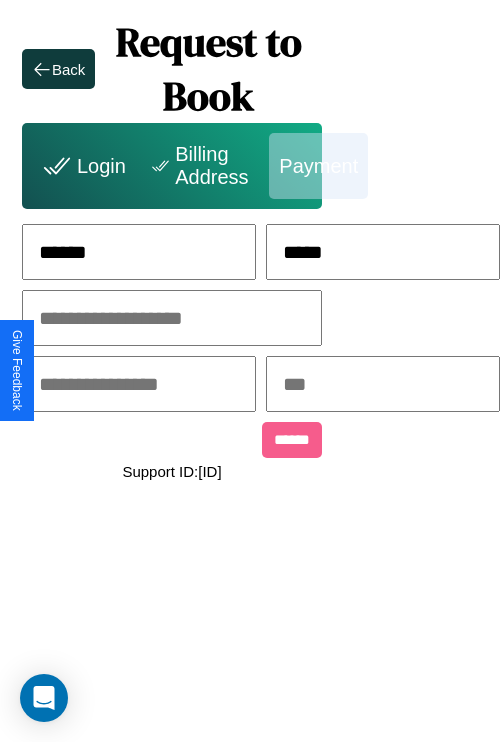 type on "*****" 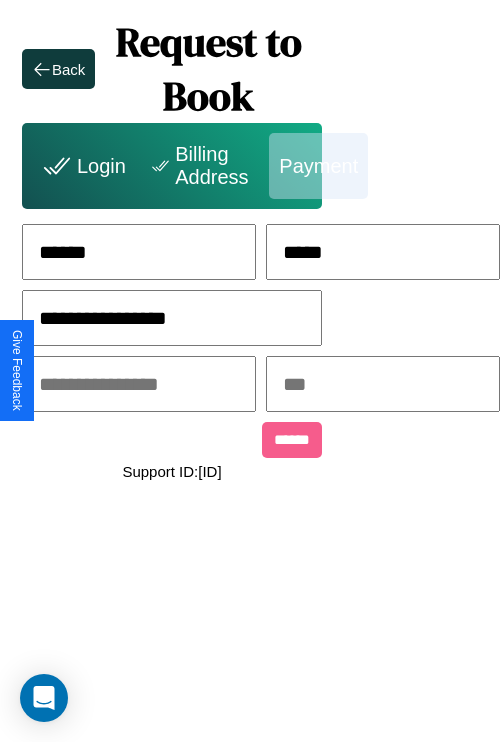 type on "**********" 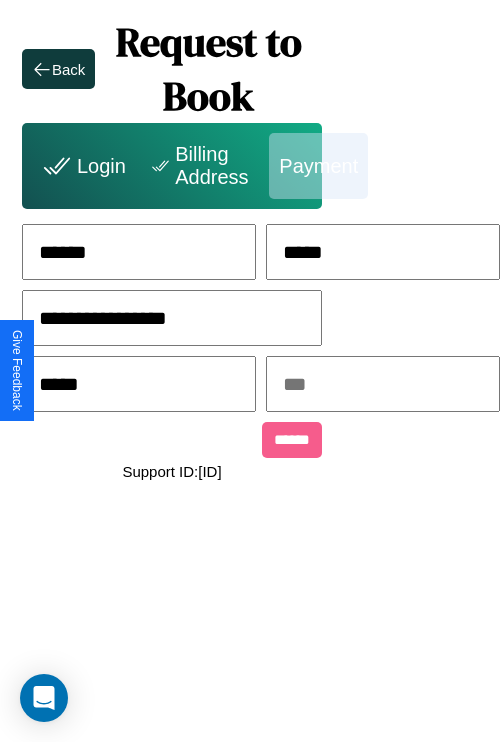 type on "*****" 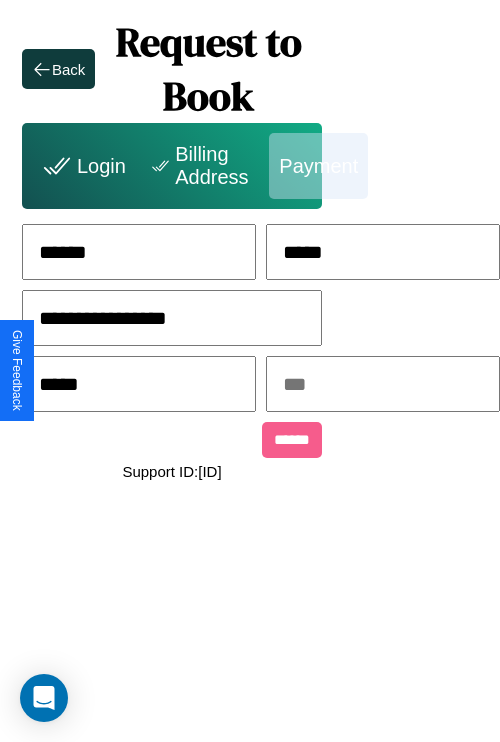 click at bounding box center [383, 384] 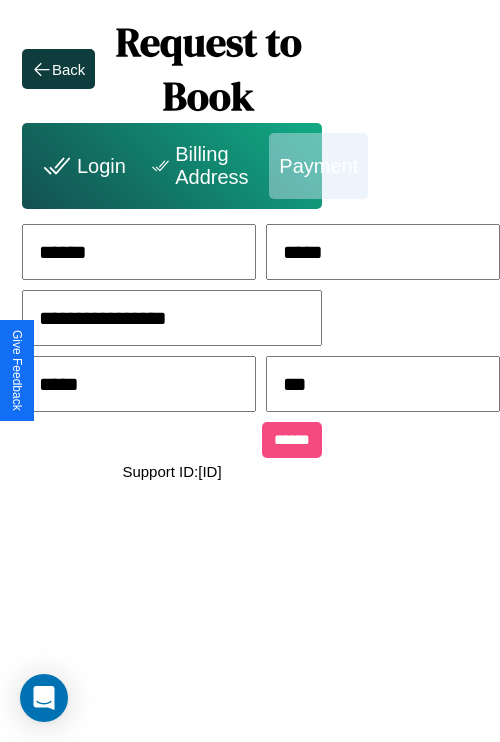 type on "***" 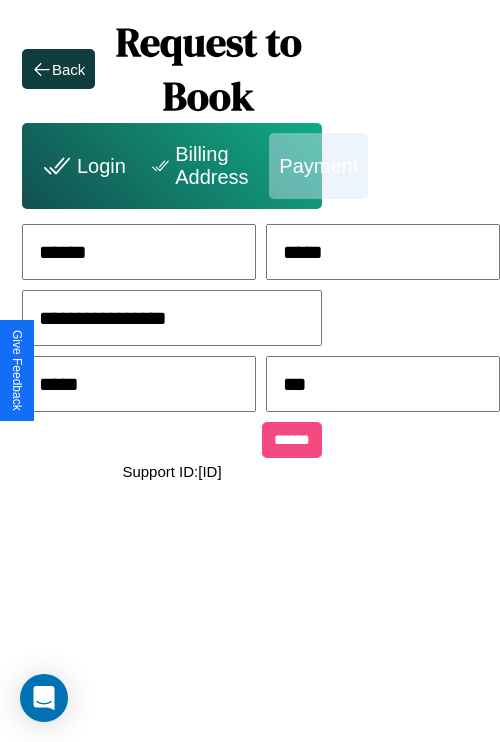 click on "******" at bounding box center [292, 440] 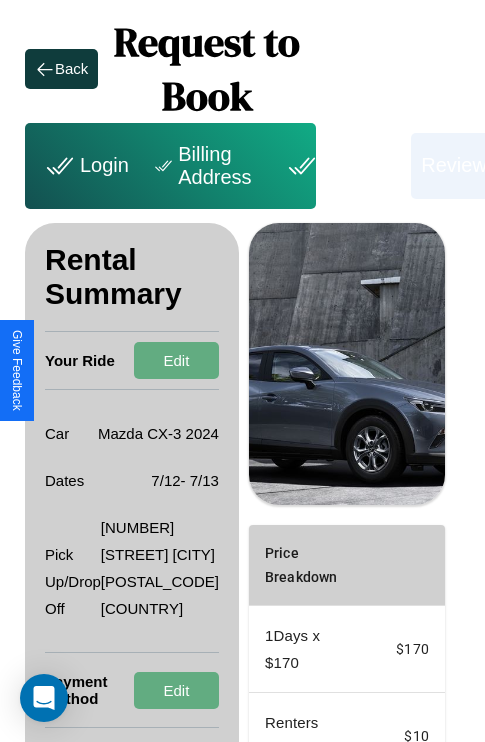 scroll, scrollTop: 301, scrollLeft: 72, axis: both 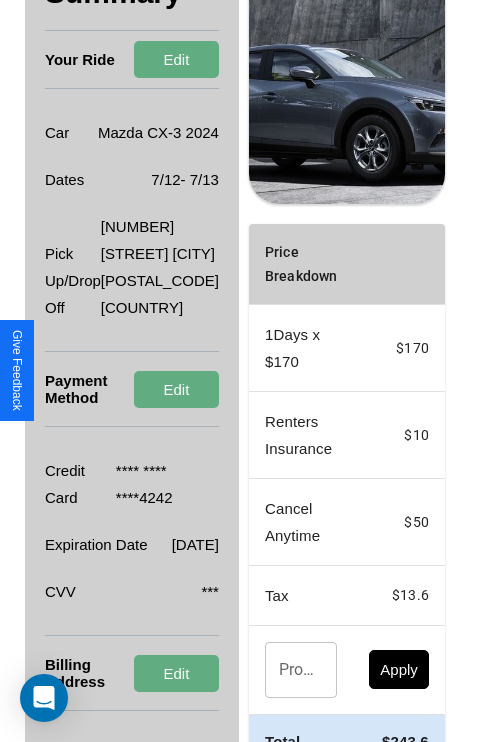 click on "Promo Code" at bounding box center (290, 670) 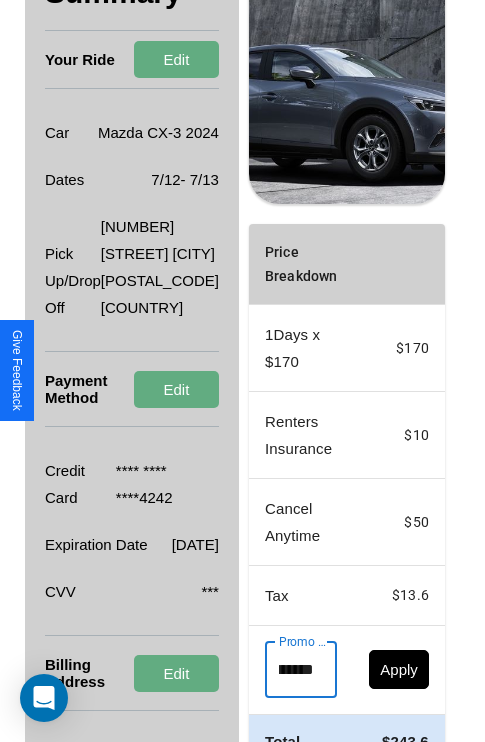 scroll, scrollTop: 0, scrollLeft: 71, axis: horizontal 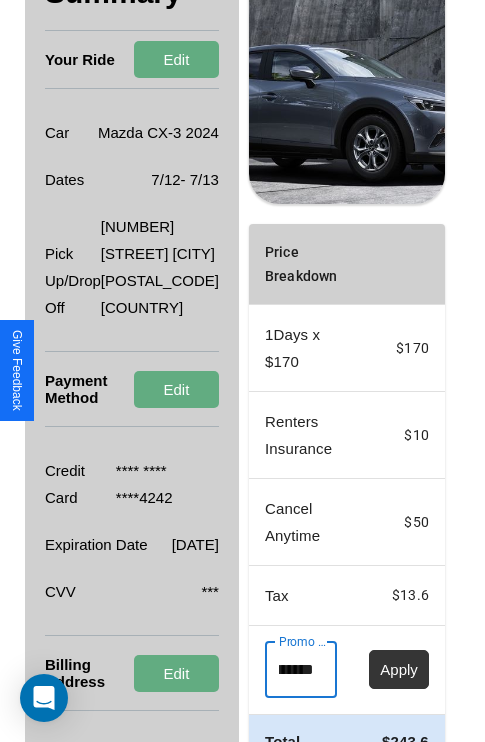 type on "**********" 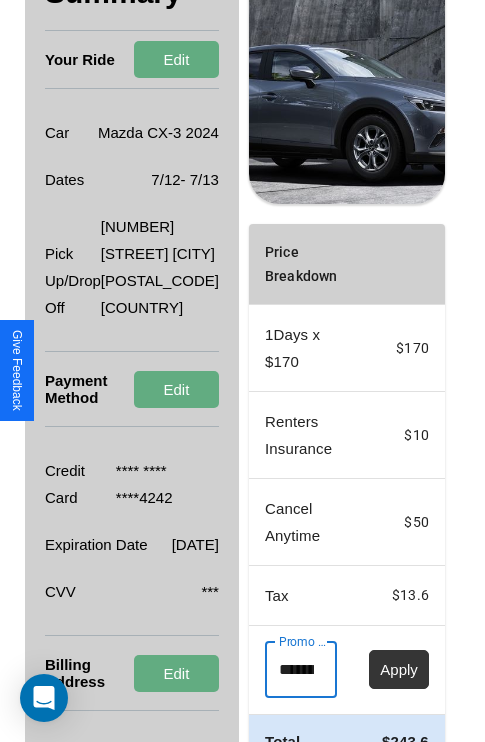 click on "Apply" at bounding box center [399, 669] 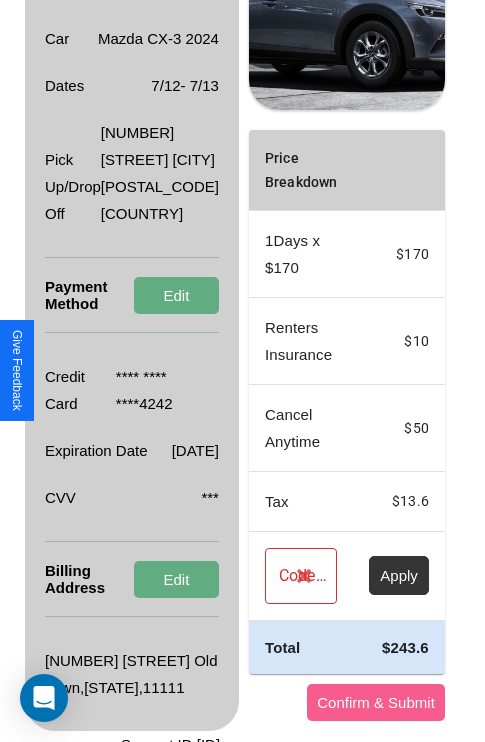 scroll, scrollTop: 455, scrollLeft: 72, axis: both 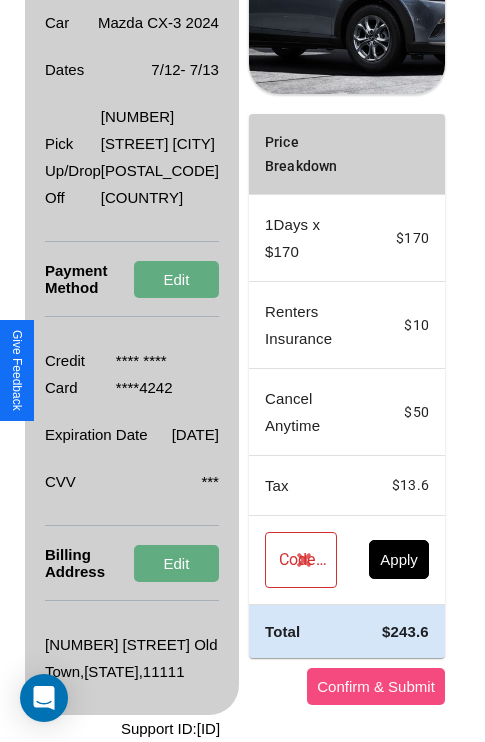 click on "Confirm & Submit" at bounding box center [376, 686] 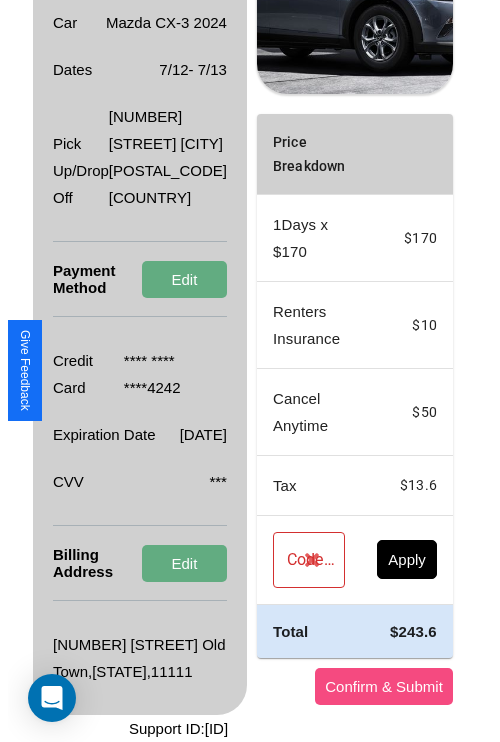 scroll, scrollTop: 0, scrollLeft: 72, axis: horizontal 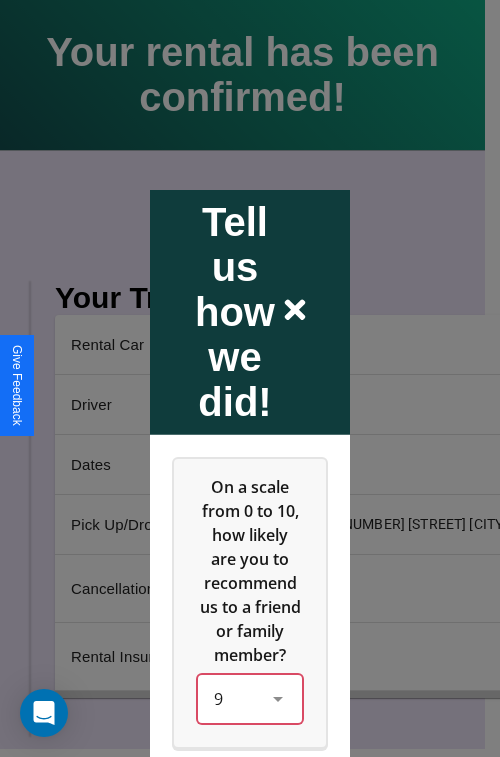 click on "9" at bounding box center (250, 698) 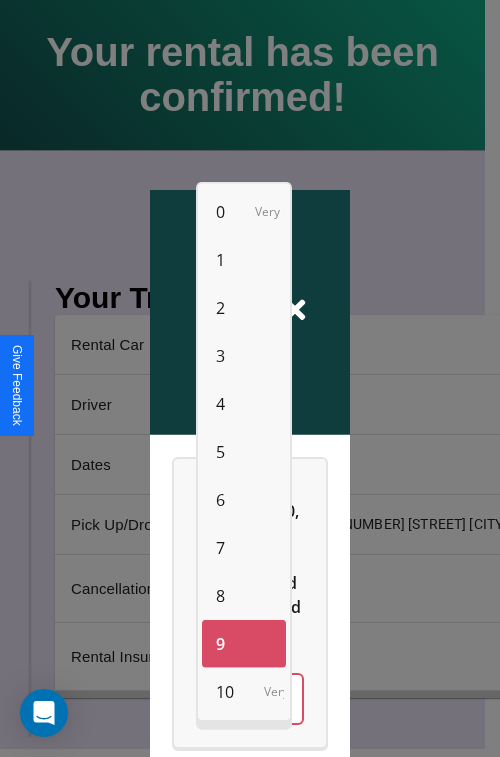 click on "3" at bounding box center [220, 356] 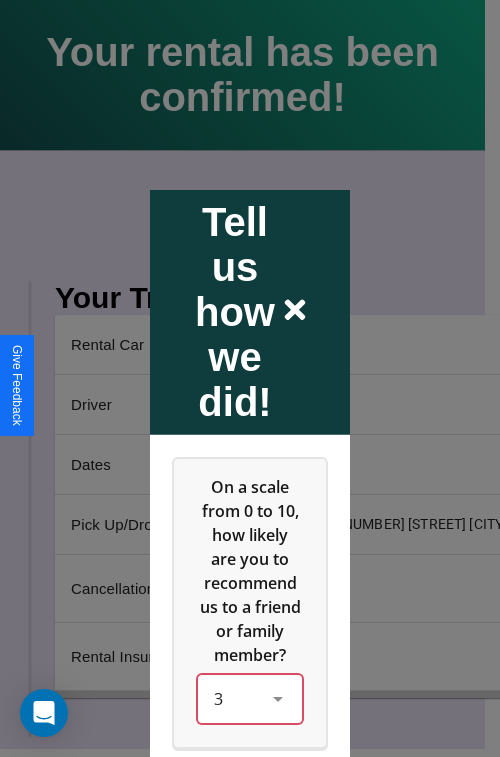 scroll, scrollTop: 334, scrollLeft: 0, axis: vertical 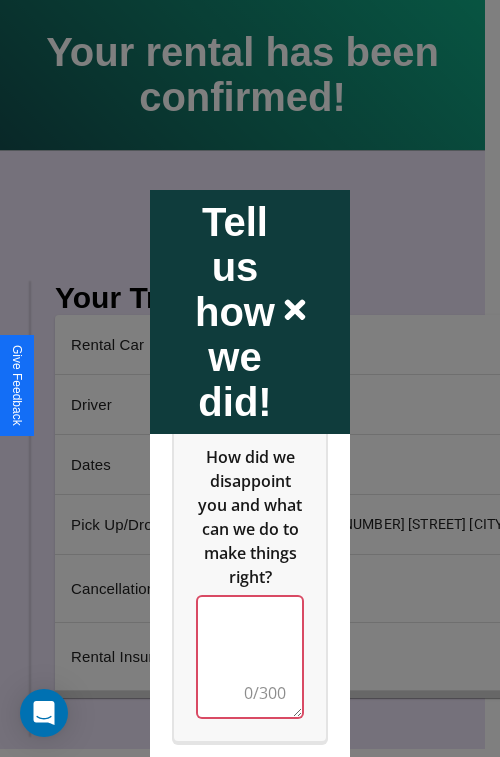 click at bounding box center (250, 656) 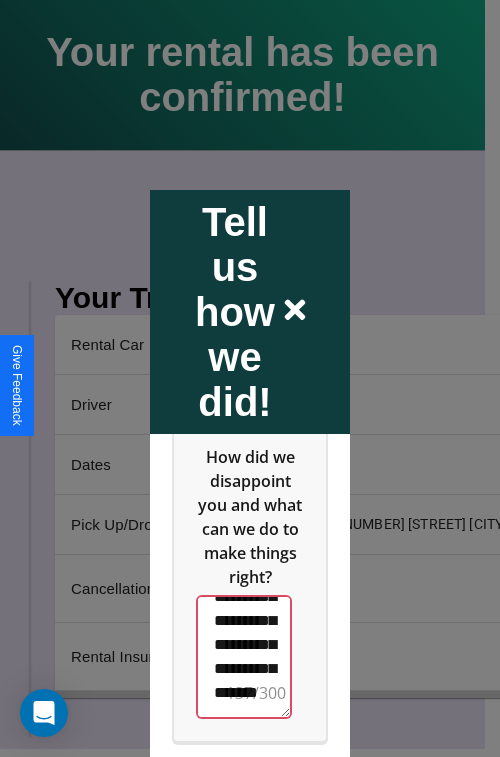 scroll, scrollTop: 564, scrollLeft: 0, axis: vertical 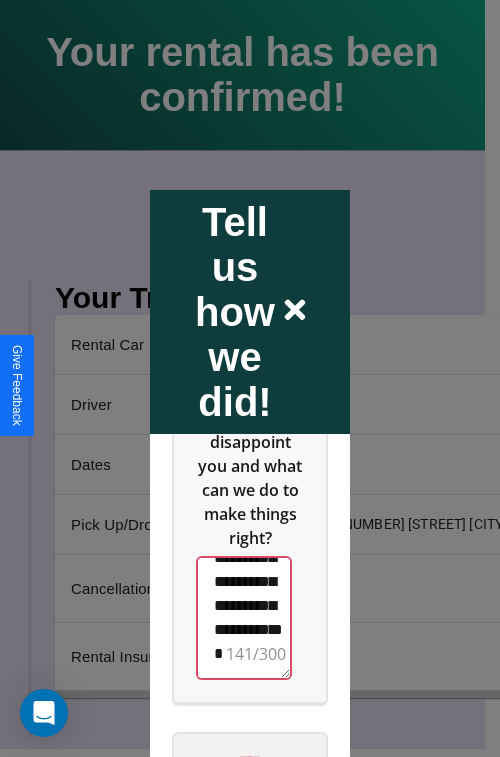 type on "**********" 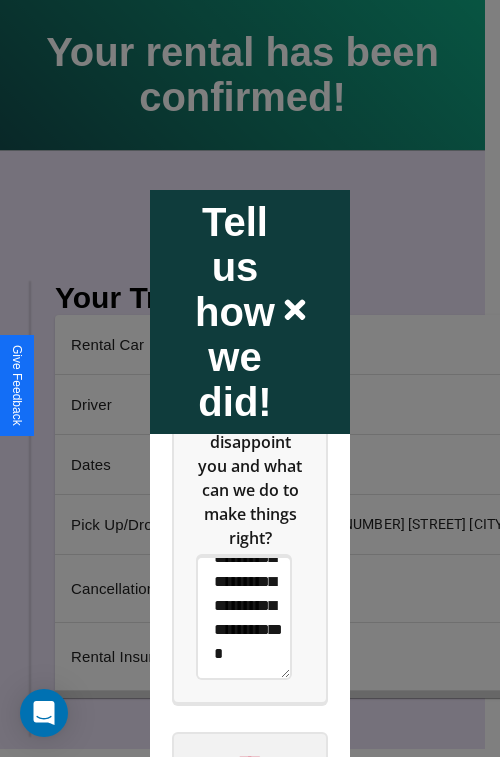 click on "****" at bounding box center [250, 761] 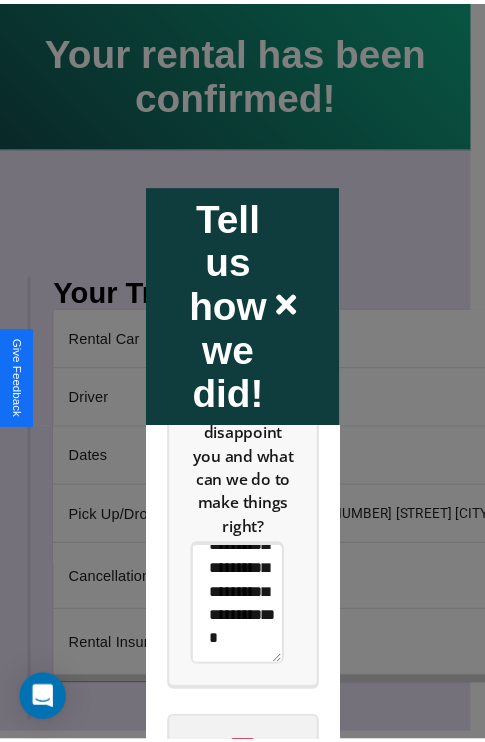 scroll, scrollTop: 0, scrollLeft: 0, axis: both 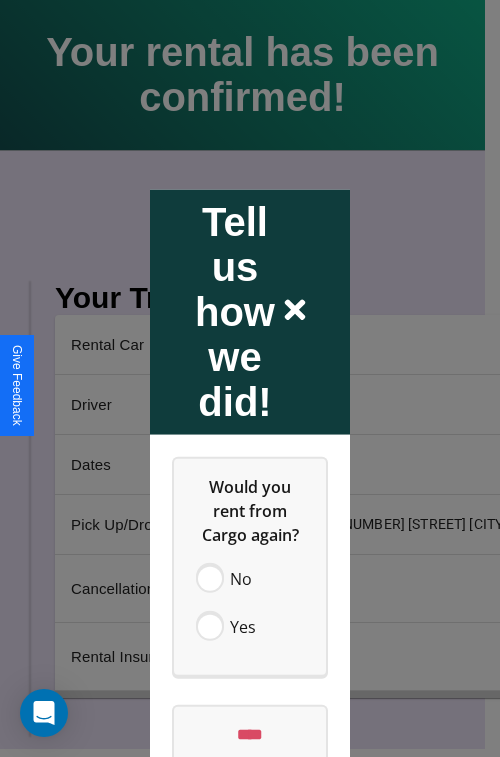 click at bounding box center (250, 378) 